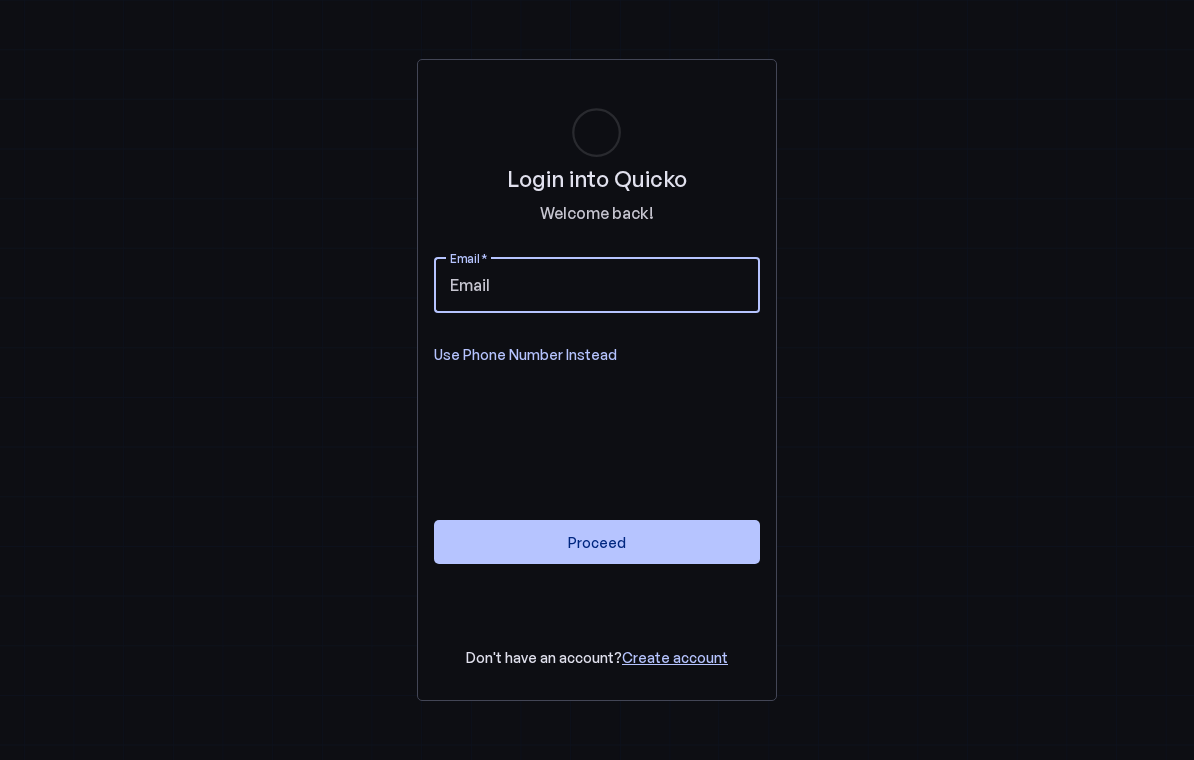 scroll, scrollTop: 0, scrollLeft: 0, axis: both 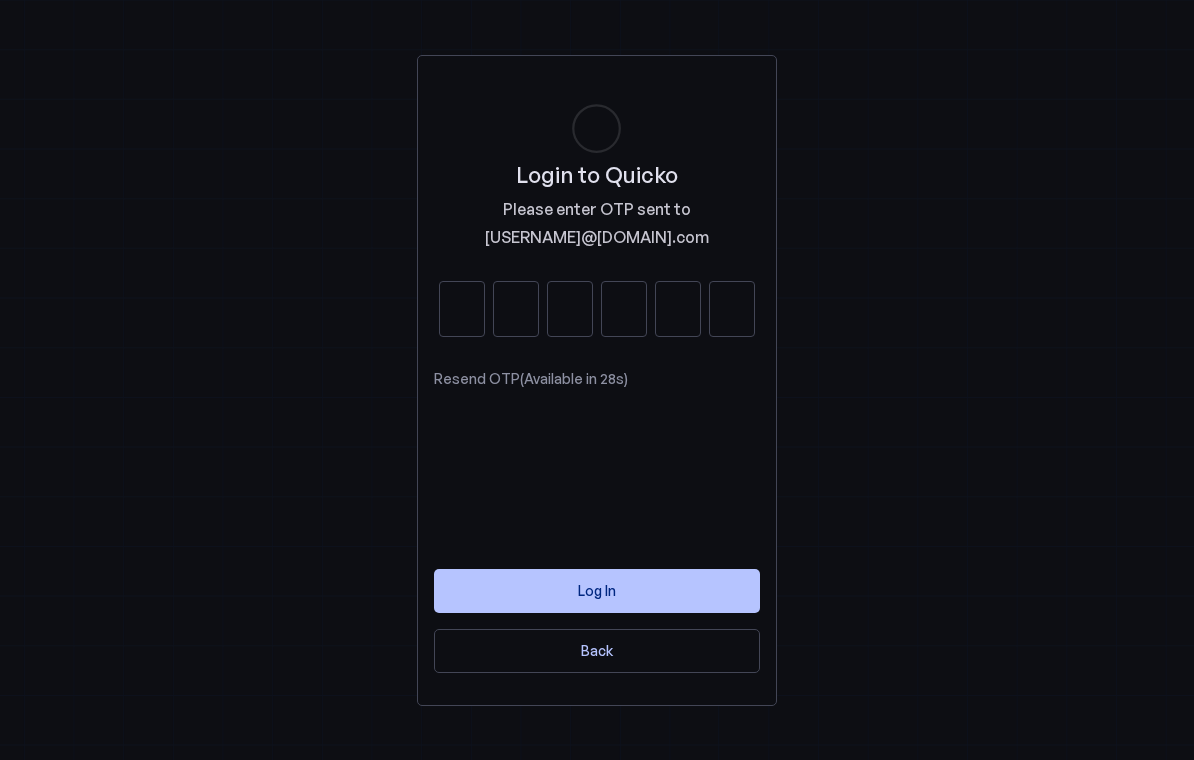 click at bounding box center (462, 309) 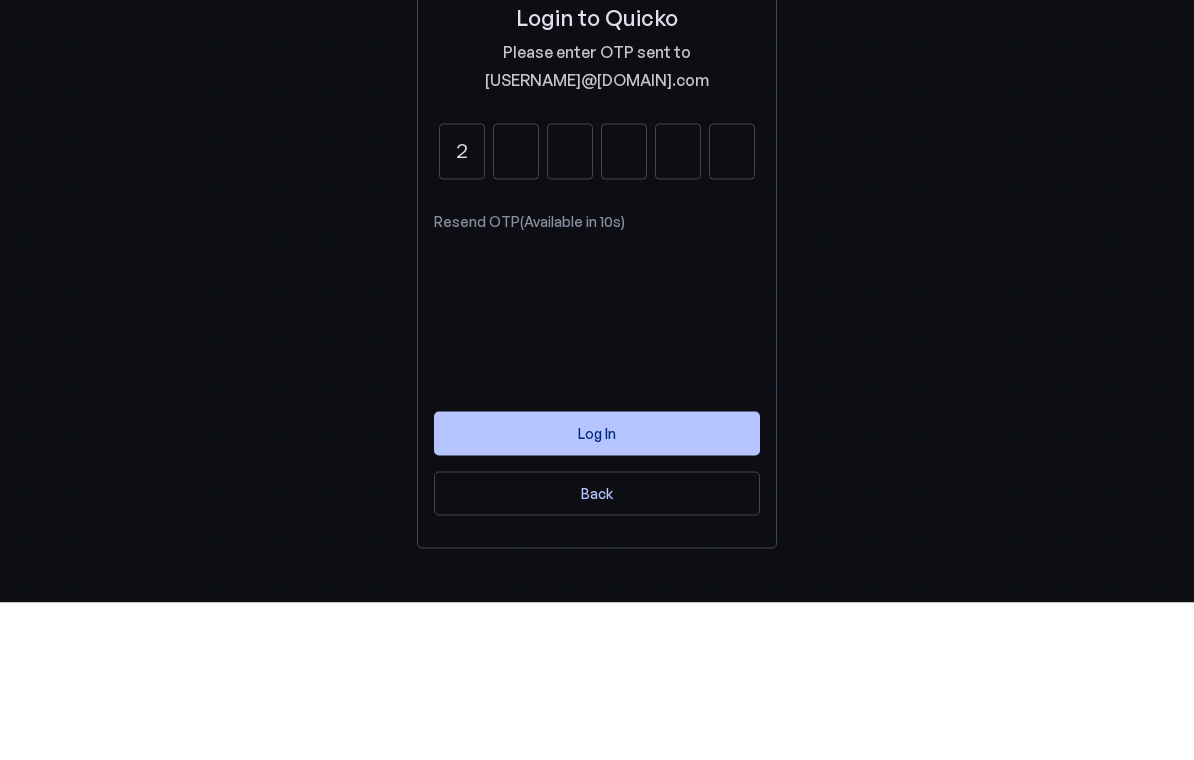 type on "2" 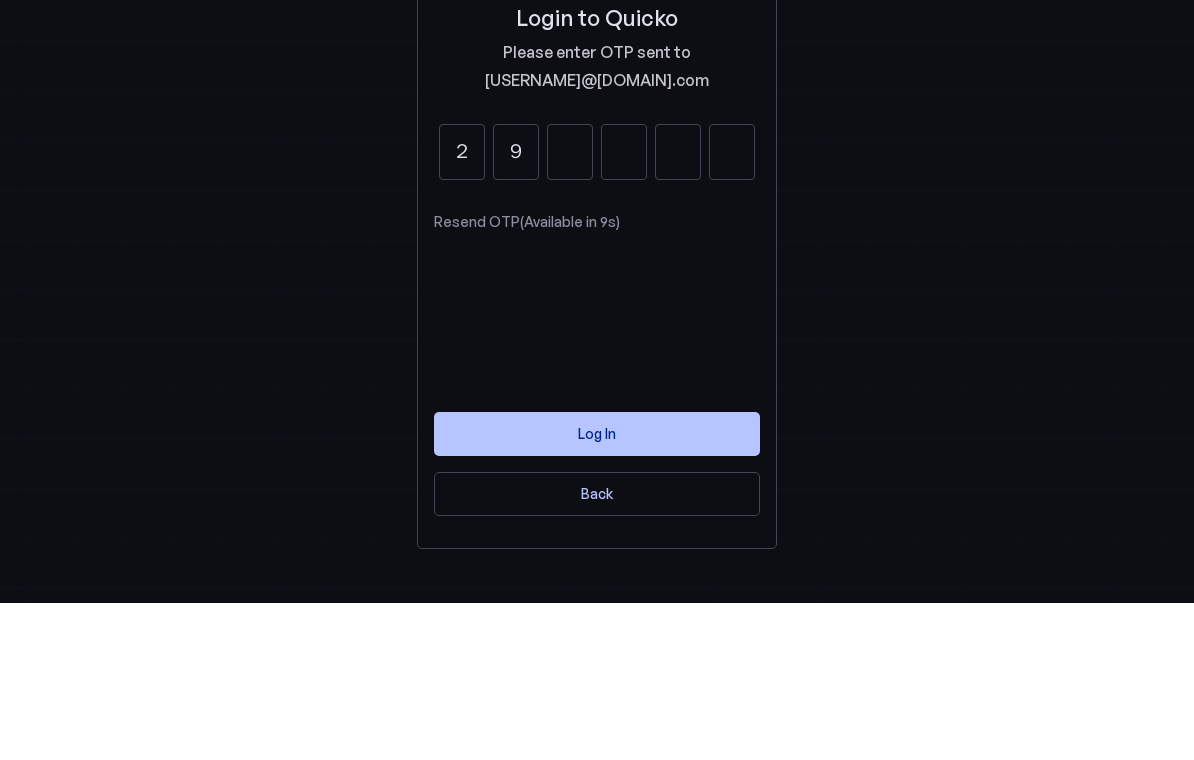 type on "9" 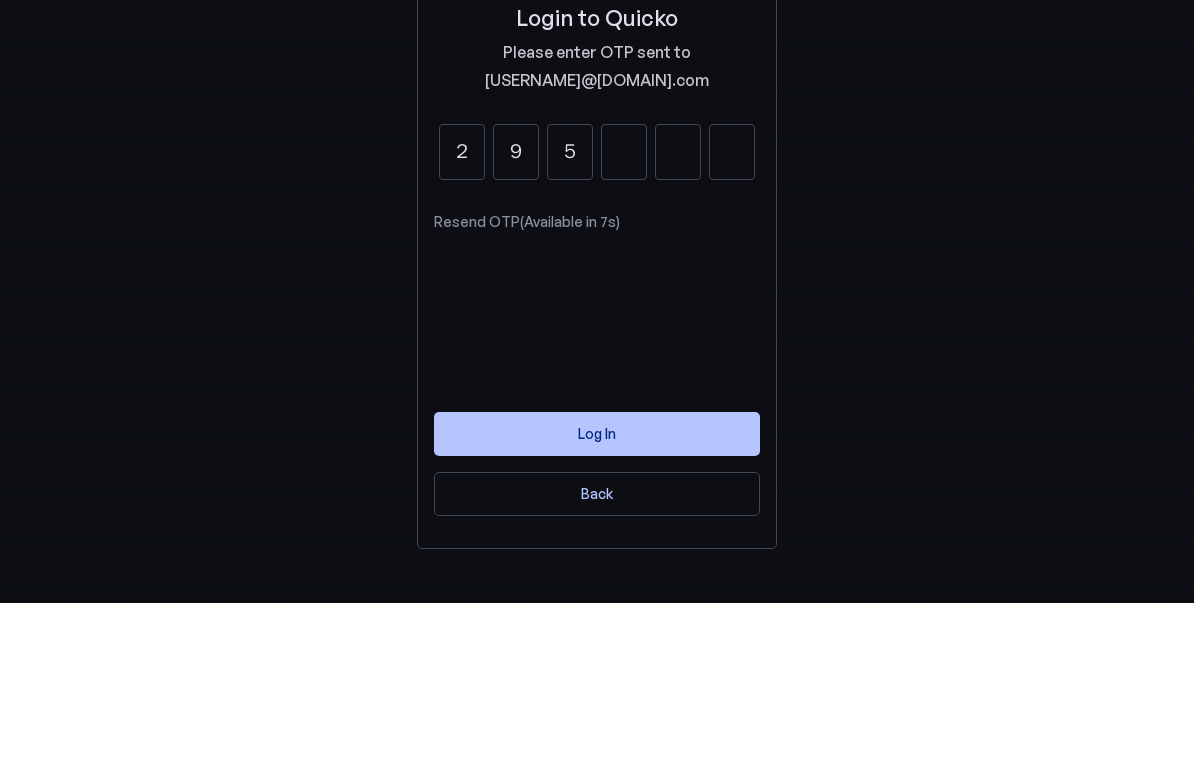type on "5" 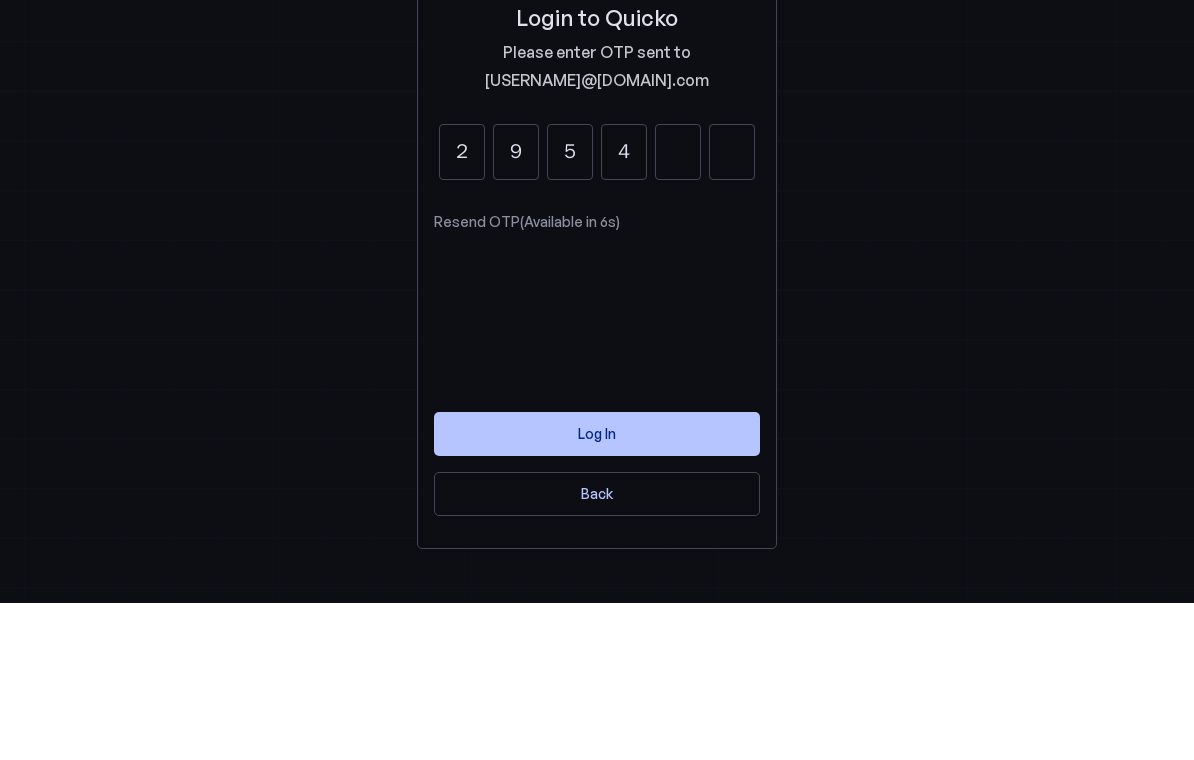 type on "4" 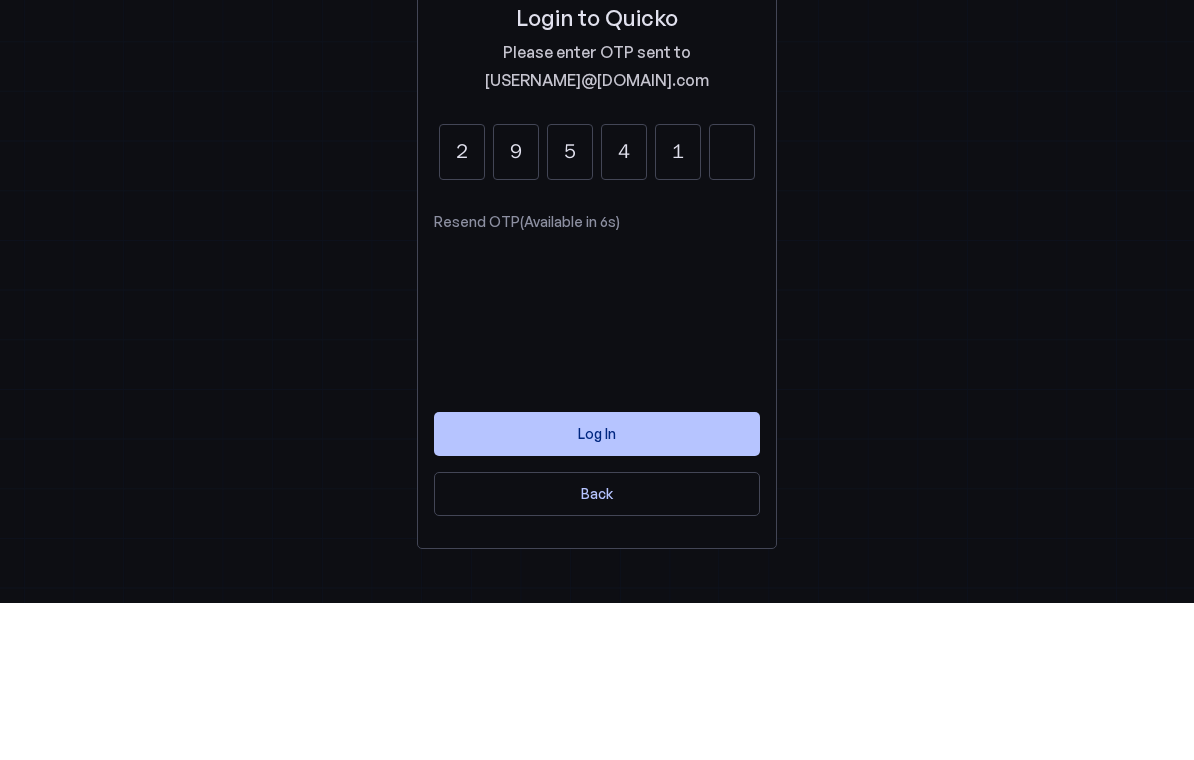 type on "1" 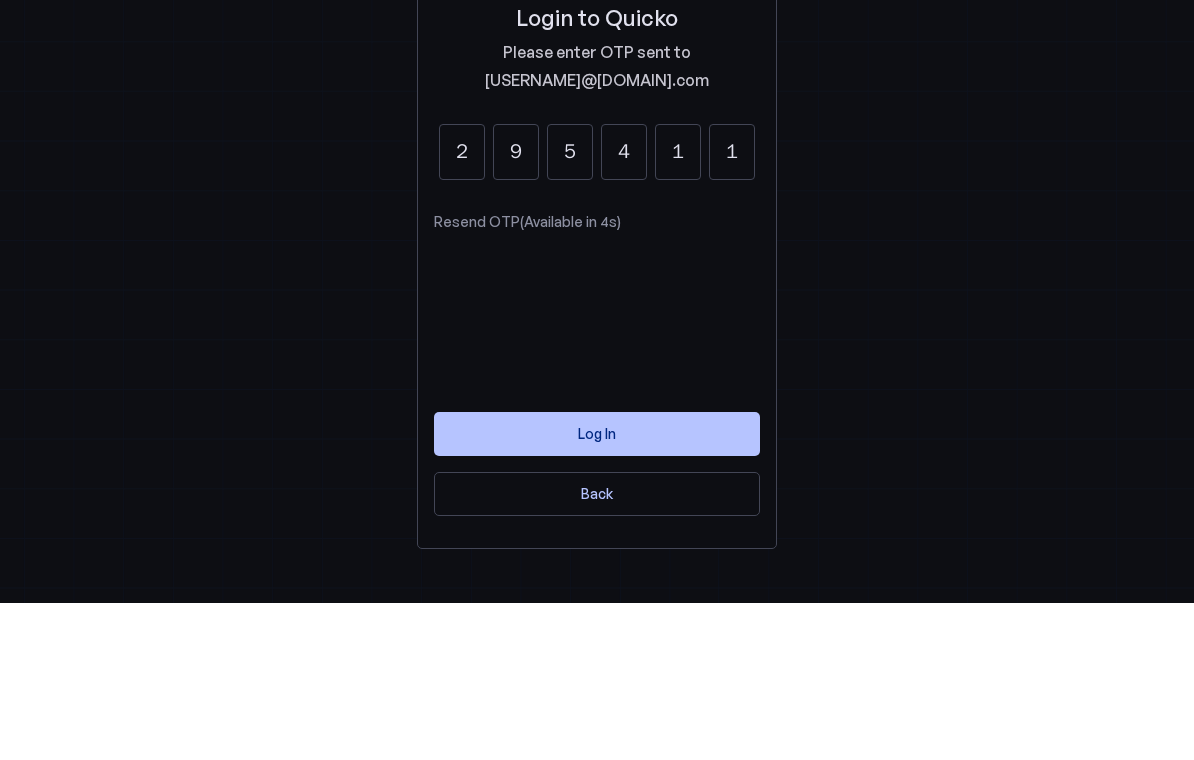 type on "1" 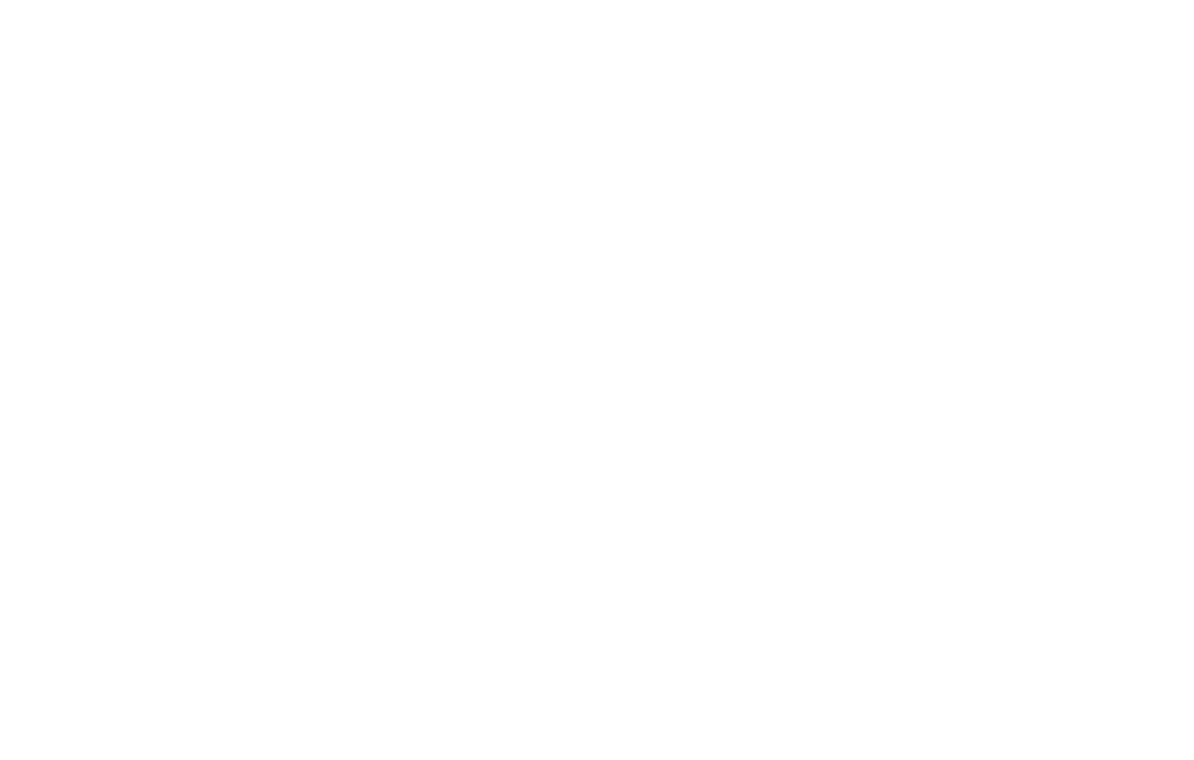 scroll, scrollTop: 0, scrollLeft: 0, axis: both 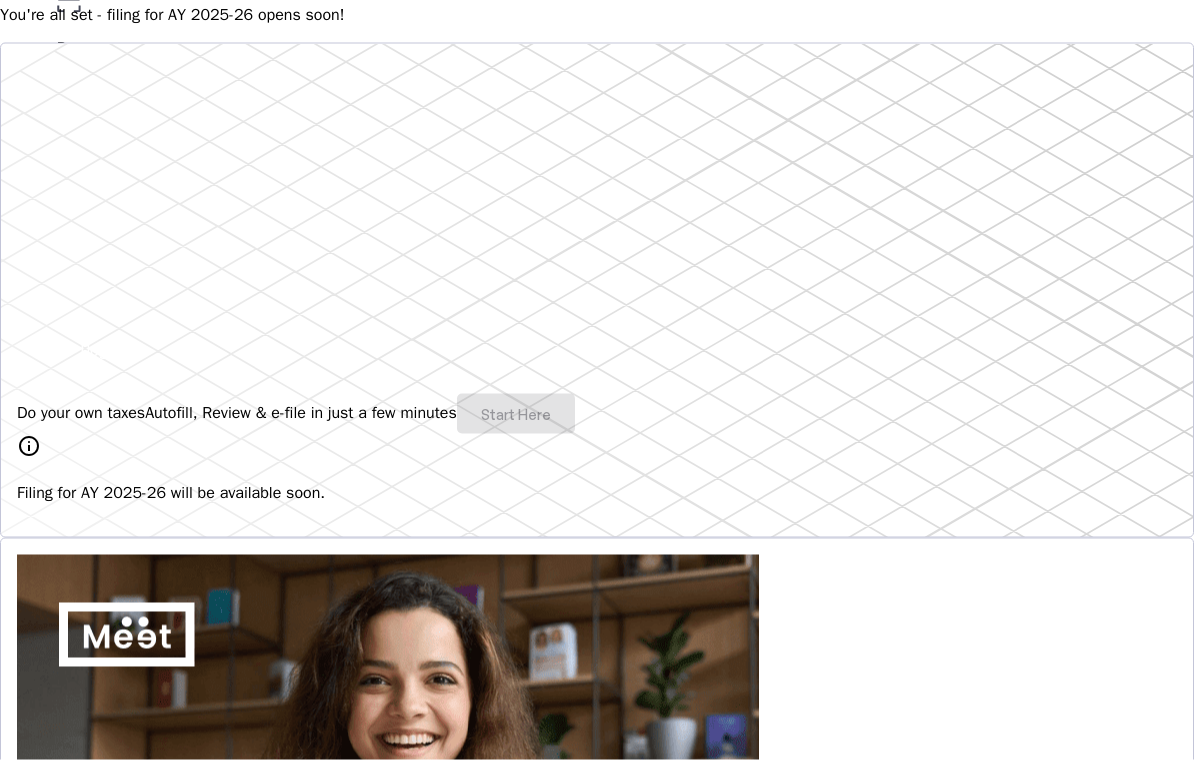 click on "Do your own taxes   Autofill, Review & e-file in just a few minutes   Start Here" at bounding box center [597, 414] 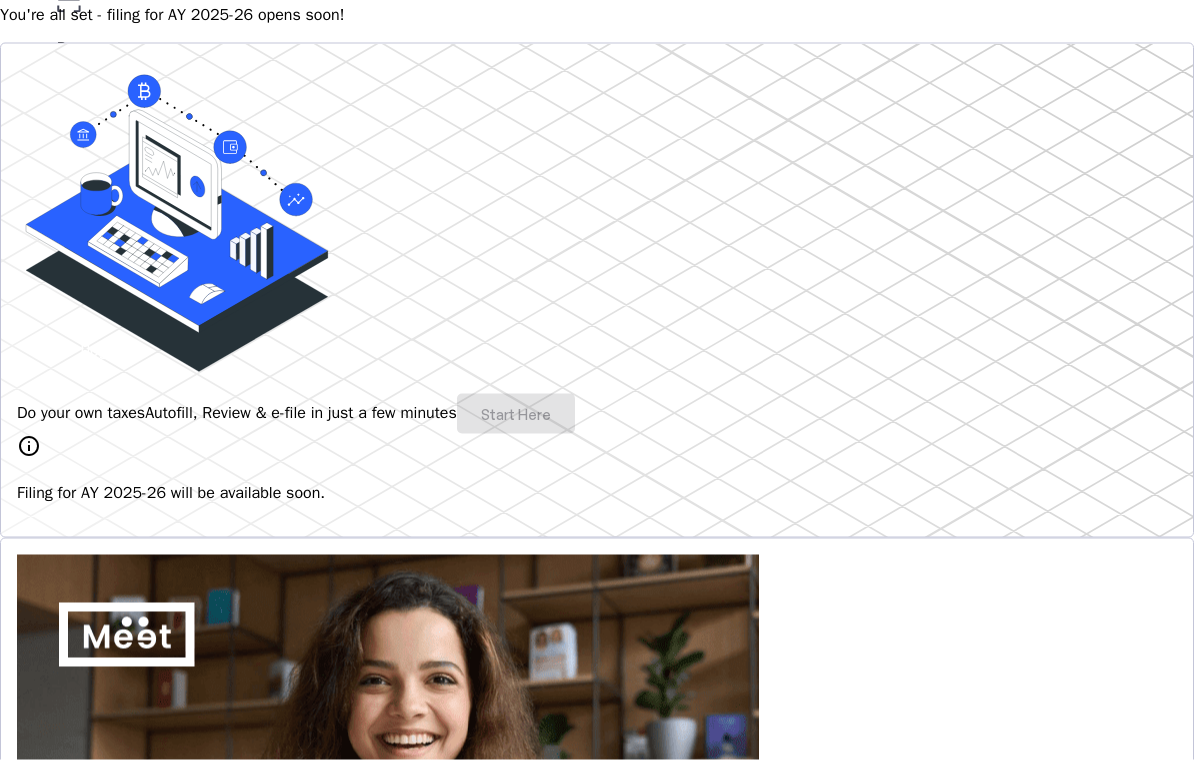 click on "Do your own taxes   Autofill, Review & e-file in just a few minutes   Start Here" at bounding box center [597, 414] 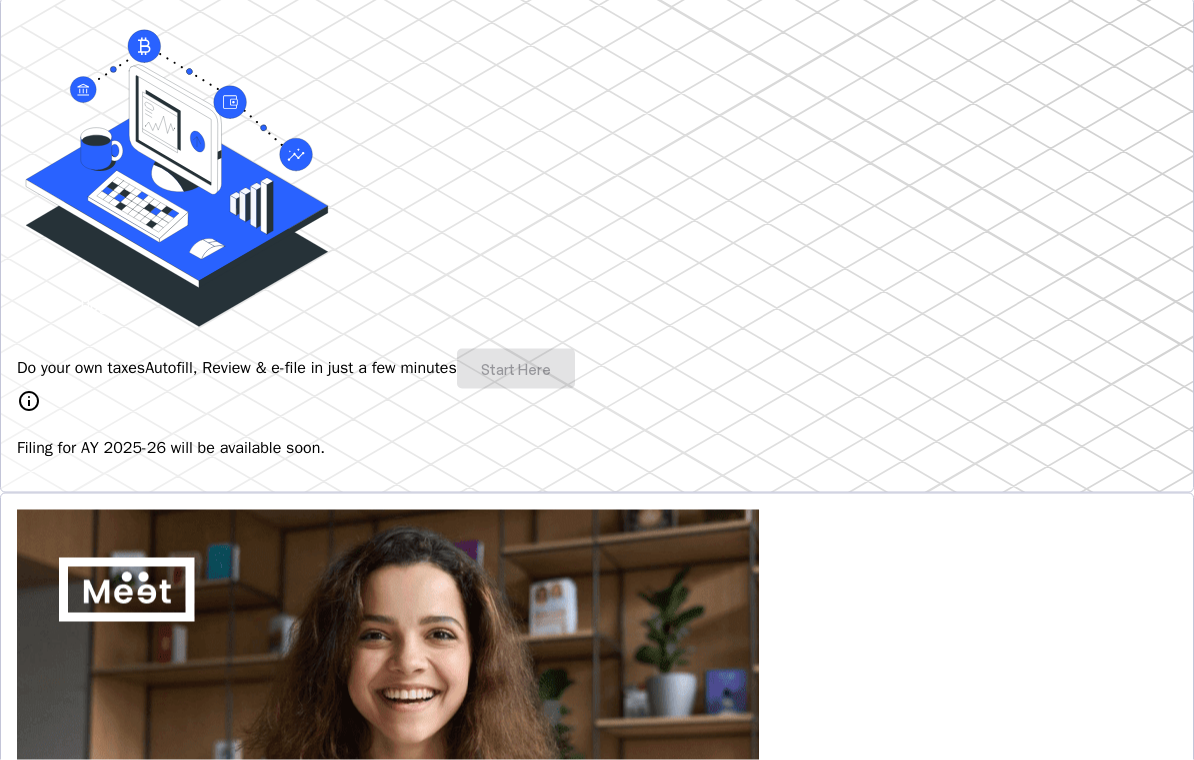 scroll, scrollTop: 255, scrollLeft: 0, axis: vertical 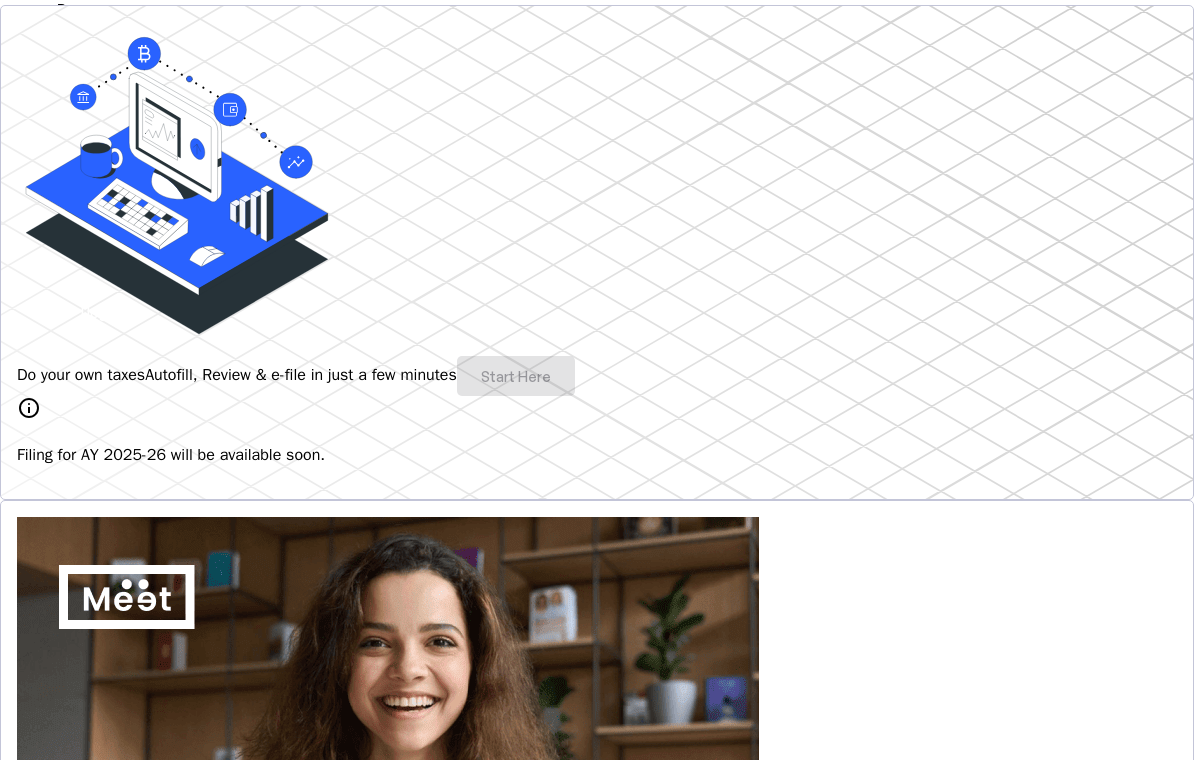 click on "Explore" at bounding box center [67, 1095] 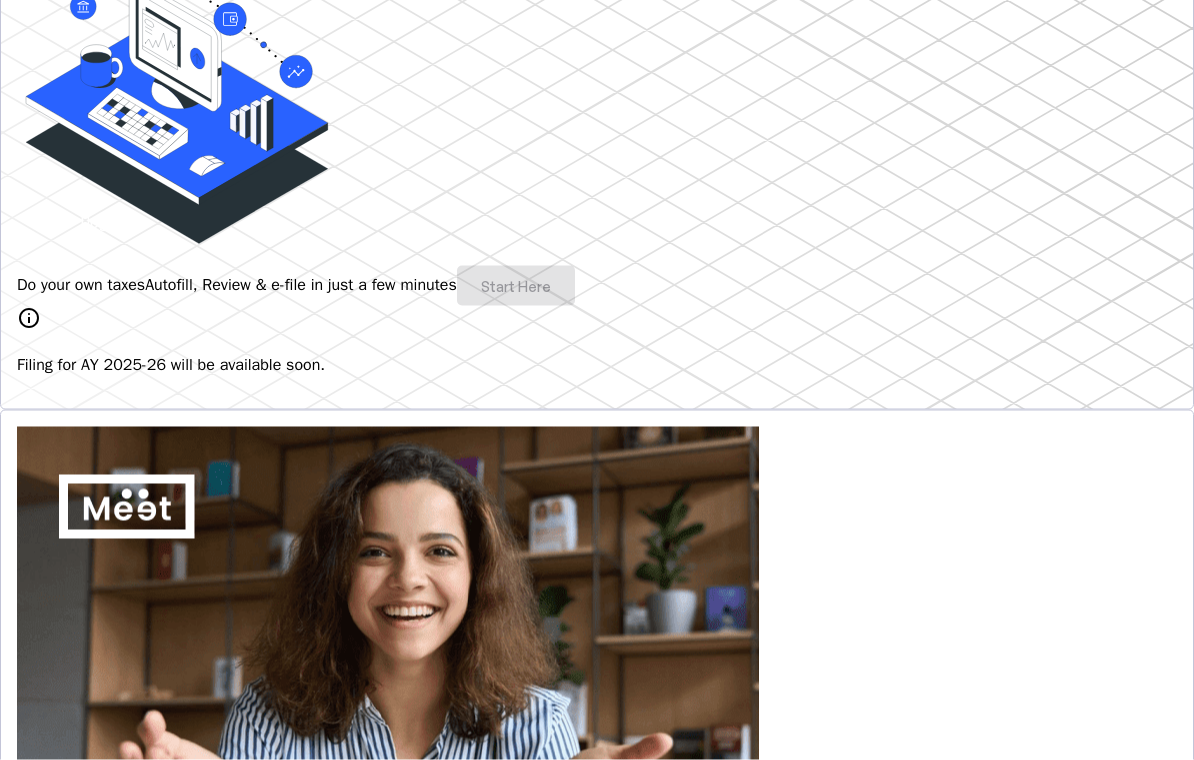 scroll, scrollTop: 338, scrollLeft: 0, axis: vertical 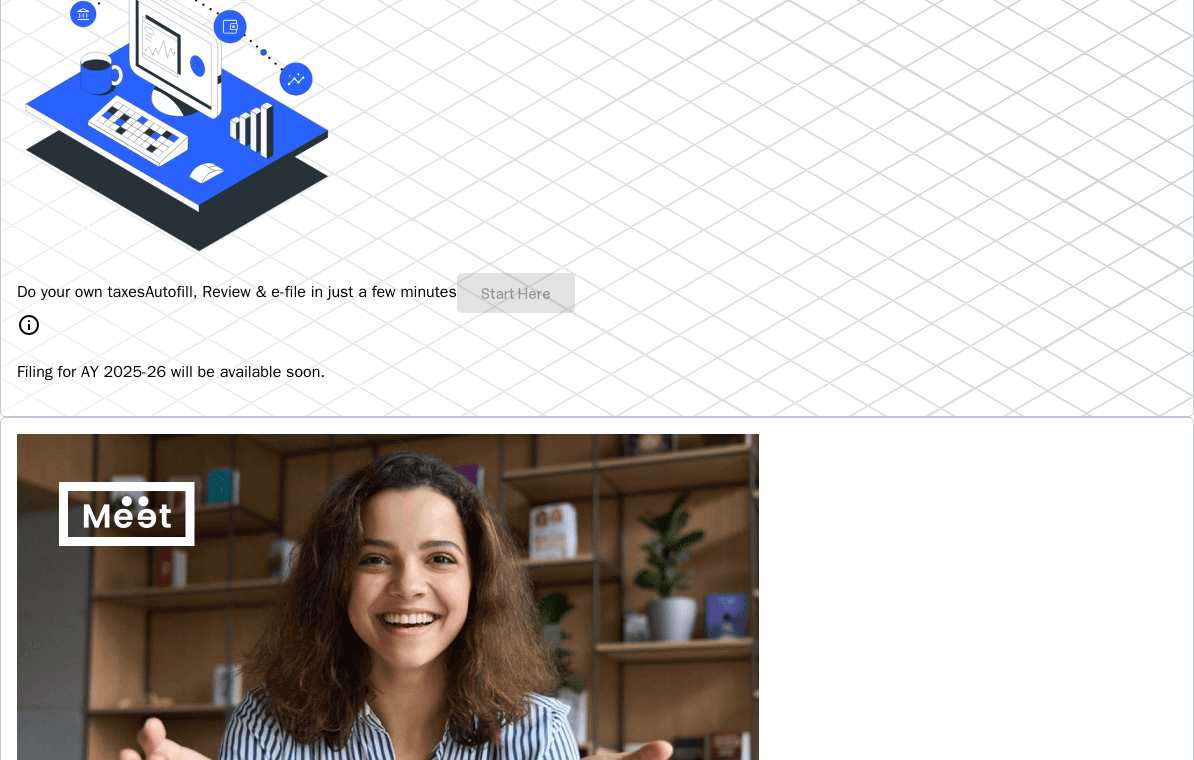 click on "Filing for AY 2025-26 will be available soon." at bounding box center (597, 372) 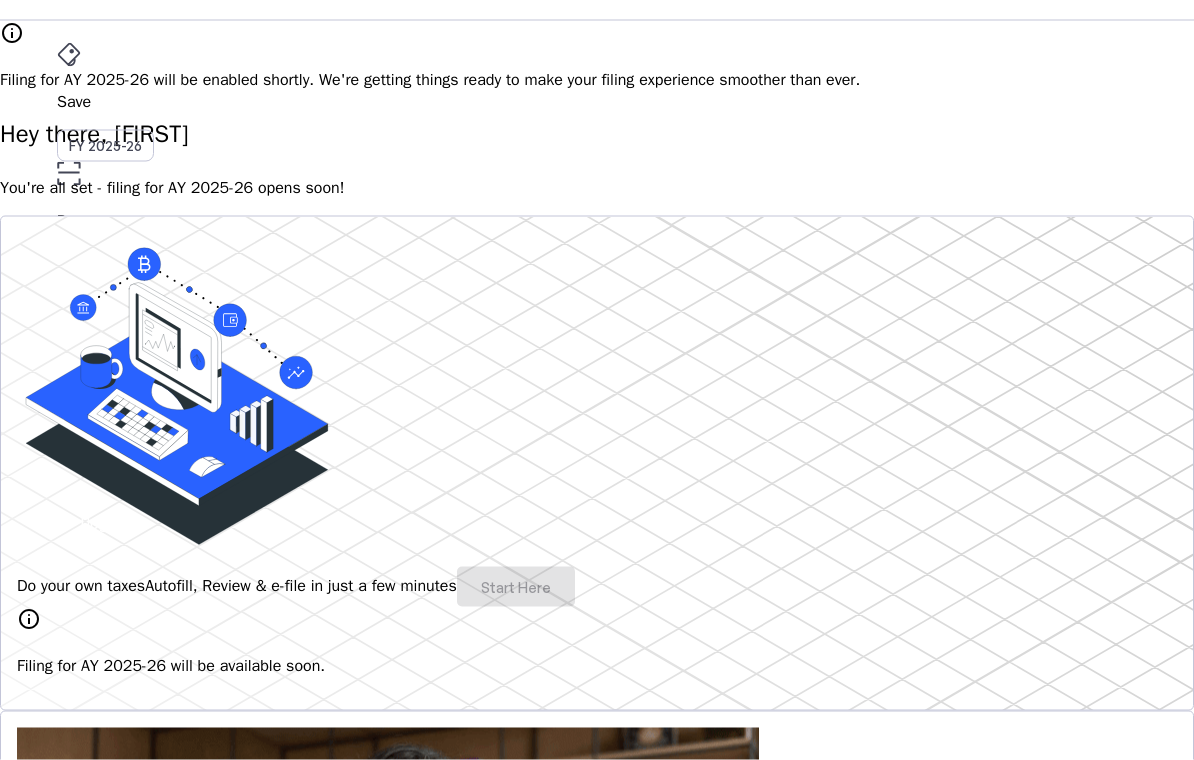 scroll, scrollTop: 0, scrollLeft: 0, axis: both 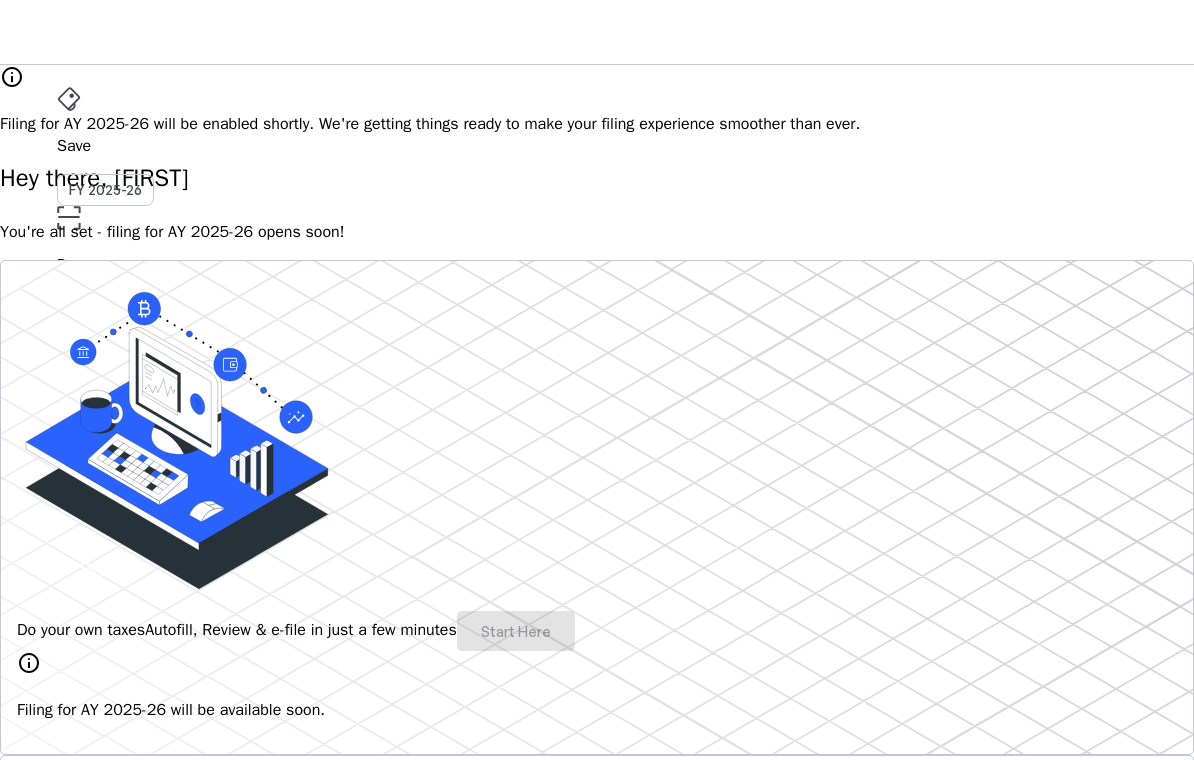 click on "arrow_drop_down" at bounding box center [69, 480] 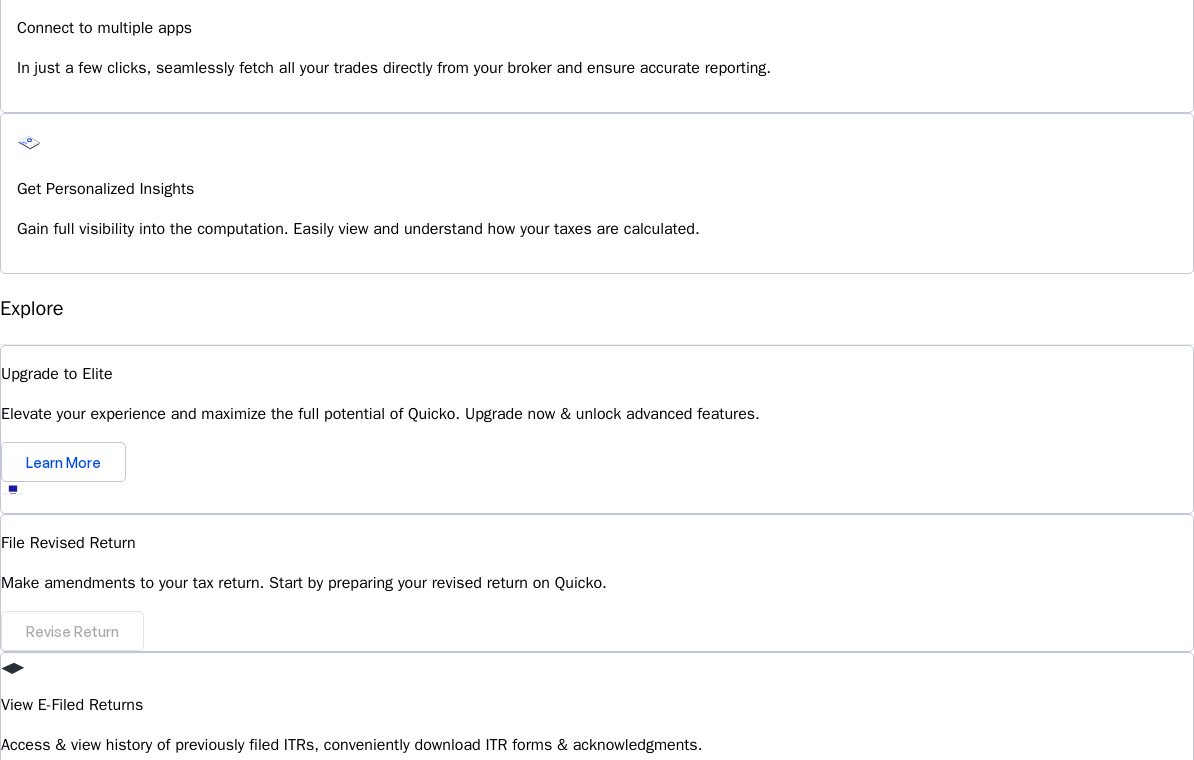 scroll, scrollTop: 1717, scrollLeft: 0, axis: vertical 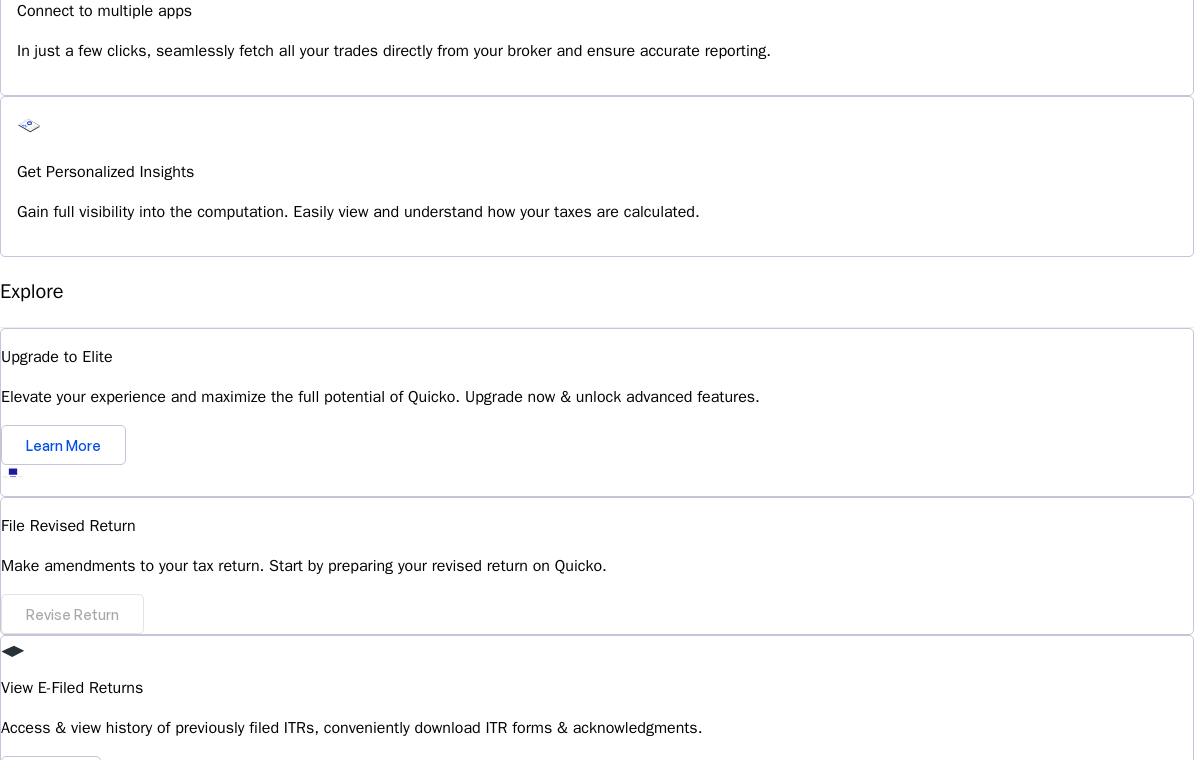 click on "Can I revise my ITR on Quicko after filing?" at bounding box center [597, 1044] 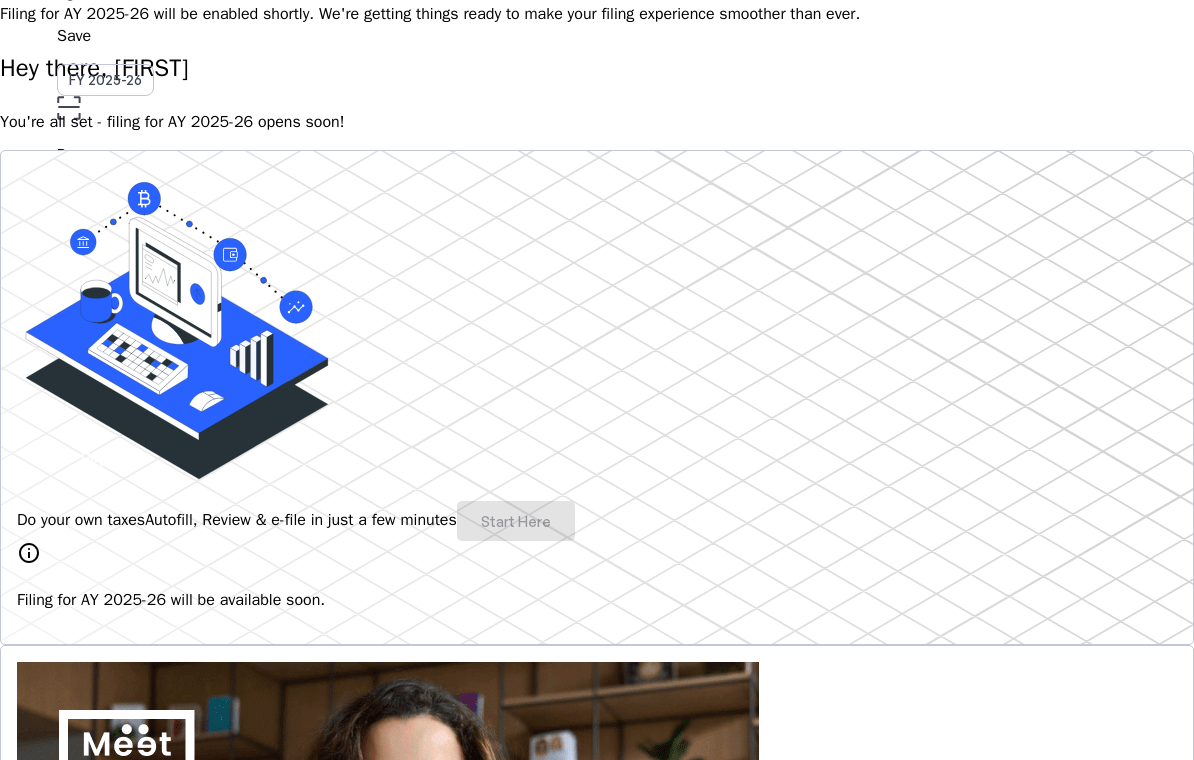 scroll, scrollTop: 0, scrollLeft: 0, axis: both 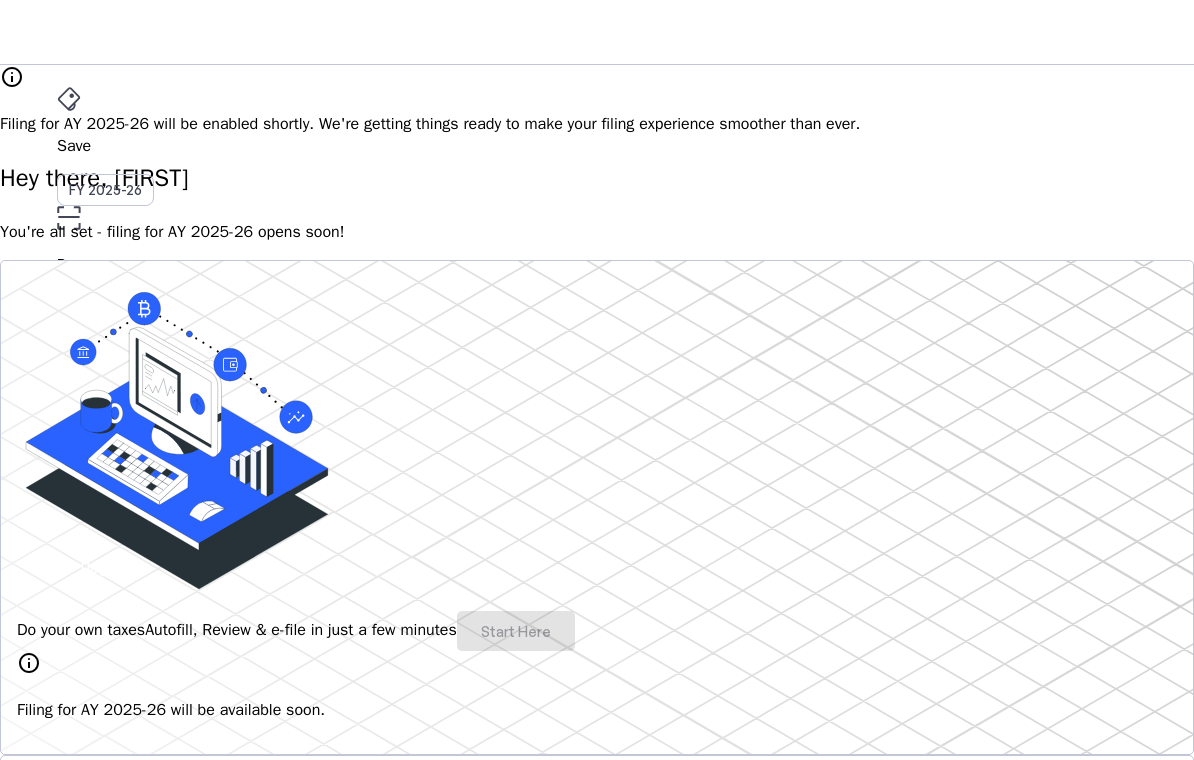 click on "SP" at bounding box center [73, 531] 